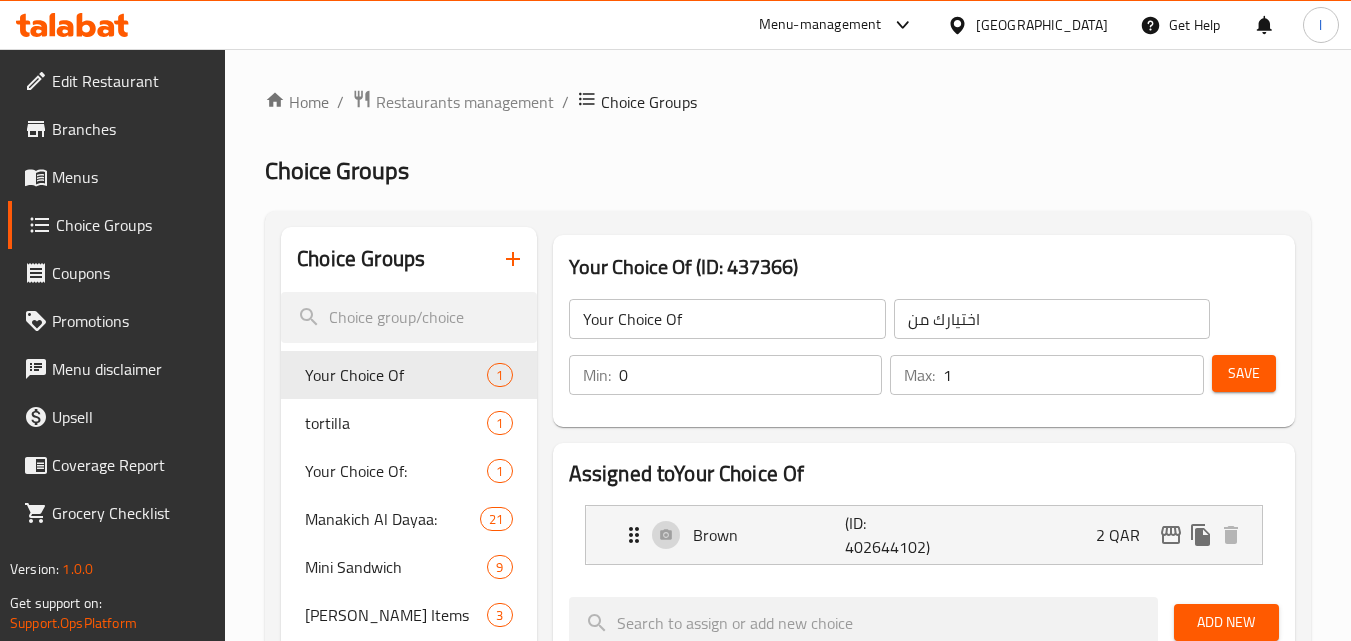 scroll, scrollTop: 0, scrollLeft: 0, axis: both 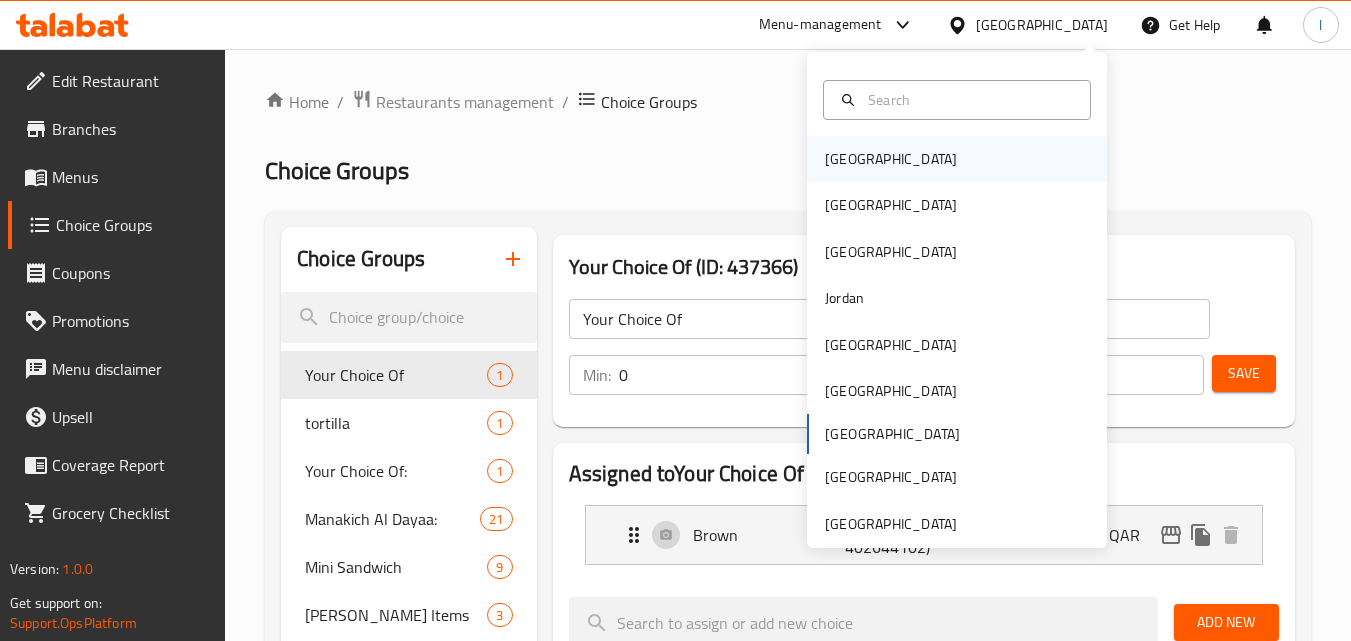 click on "Bahrain" at bounding box center [957, 159] 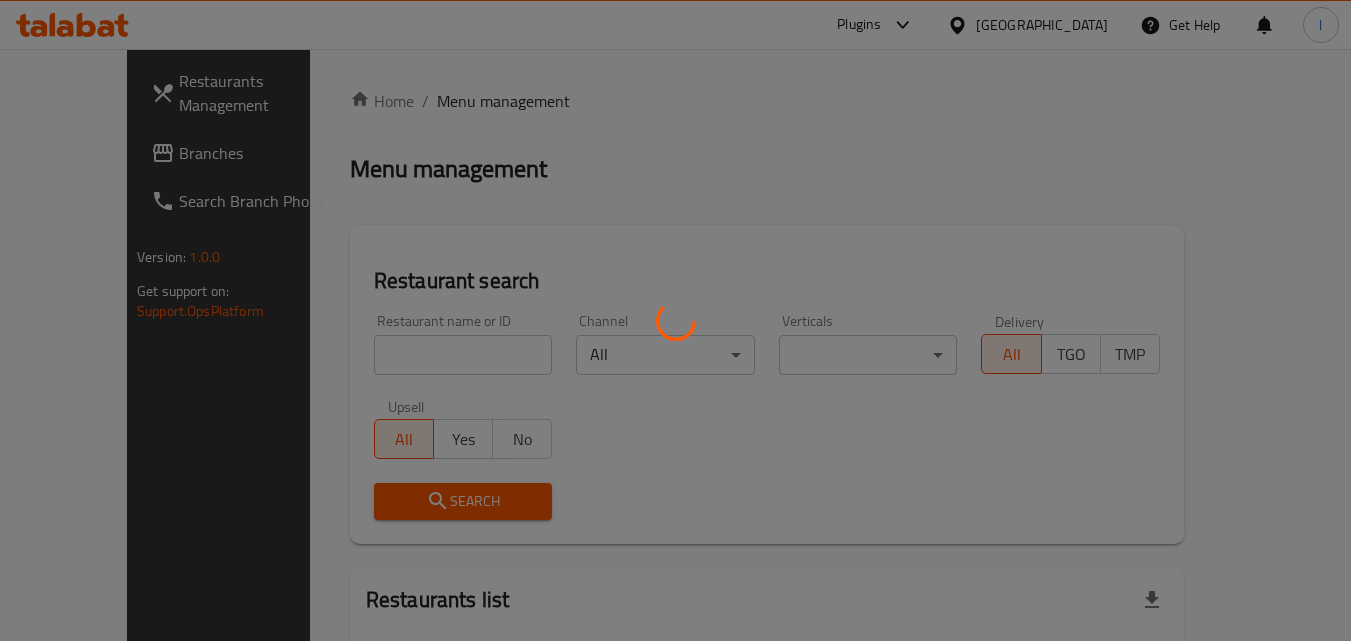 click at bounding box center (675, 320) 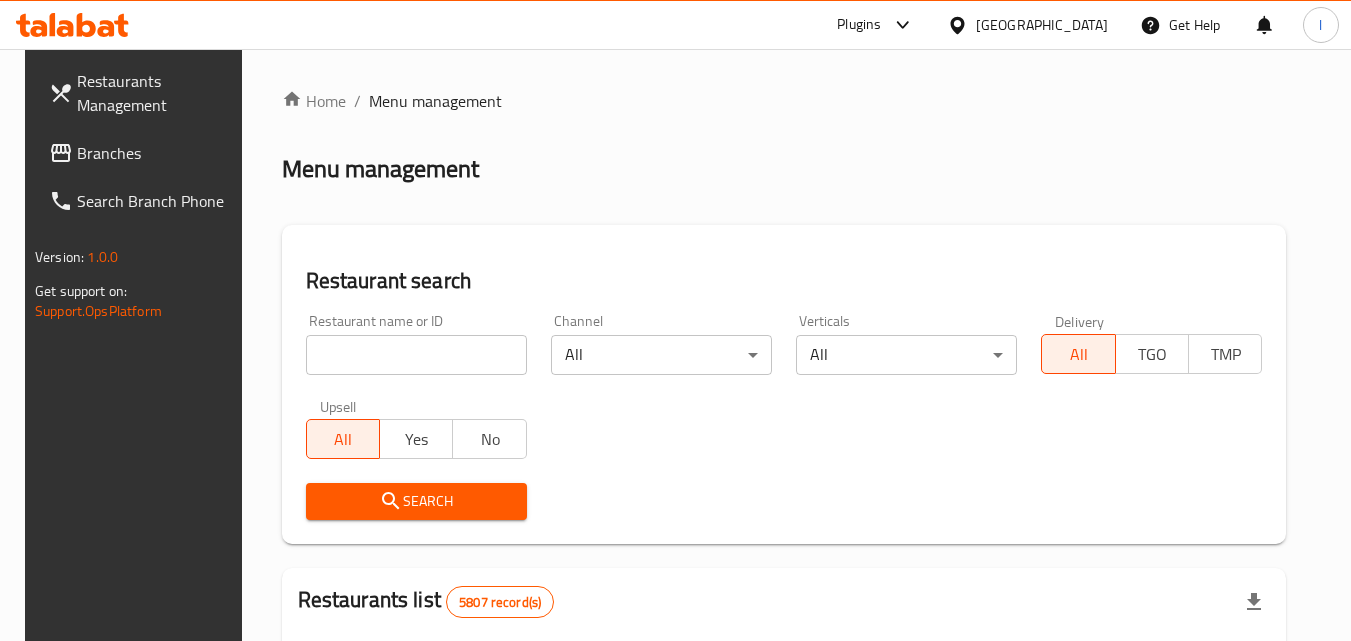 click on "​ Plugins Bahrain Get Help l   Restaurants Management   Branches   Search Branch Phone  Version:    1.0.0  Get support on:    Support.OpsPlatform Home / Menu management Menu management Restaurant search Restaurant name or ID Restaurant name or ID Channel All ​ Verticals All ​ Delivery All TGO TMP Upsell All Yes No   Search Restaurants list   5807 record(s) ID sorted ascending Name (En) Name (Ar) Ref. Name Logo Branches Open Busy Closed POS group Status Action 332 Zeitouna زيتونة 4 0 0 0 OPEN 333 Carinos كارينوز 1 0 0 0 INACTIVE 334 Leila Min Lebnan ليلى من لبنان 3 0 0 1 OPEN 335 Johnny Rockets جوني روكيتس 4 0 0 0 INACTIVE 336 Hussien حسين 1 0 0 0 INACTIVE 337 2466 2466 1 0 0 0 INACTIVE 341 Healthy Calorie هيلثي كالوري 7 0 0 3 OPEN 344 Franks A Lot فرانكس ألوت 2 1 0 0 OPEN 346 Mr.Candy مستر.كاندي 1 0 0 0 INACTIVE 351 REDPAN BURGER STEAK رد بان برجر ستيك 1 0 0 0 INACTIVE Rows per page: 10 1-10 of 5807" at bounding box center (675, 345) 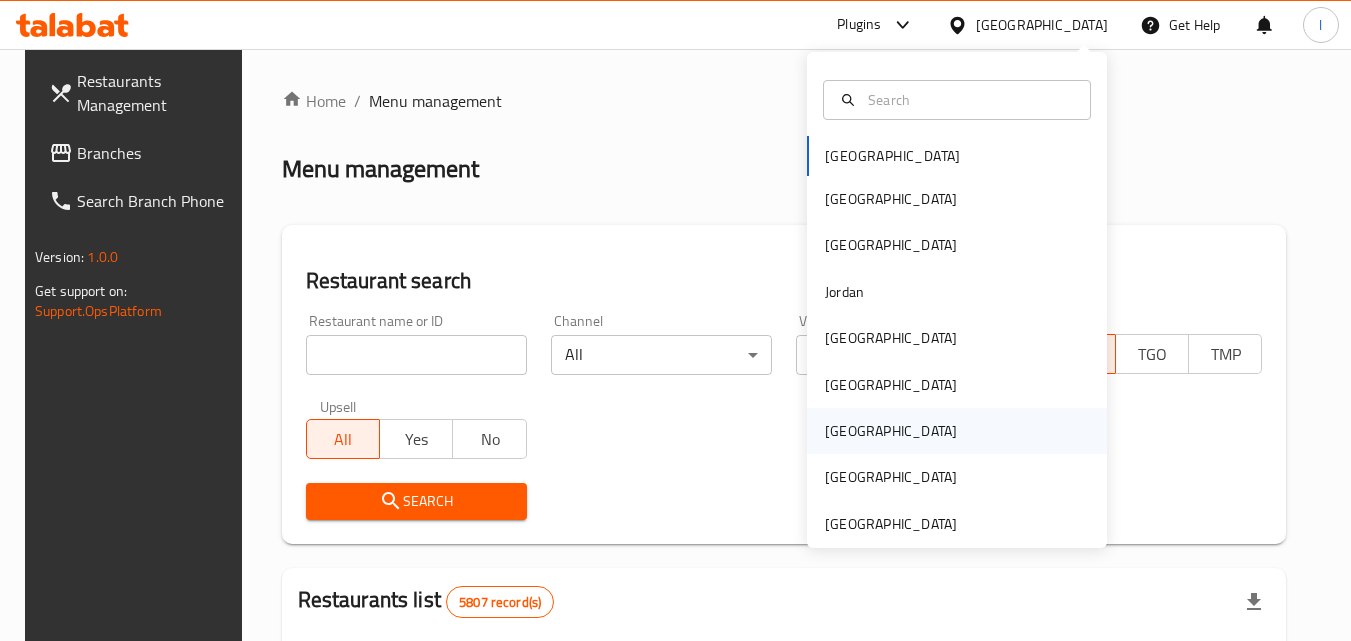 click on "[GEOGRAPHIC_DATA]" at bounding box center [891, 431] 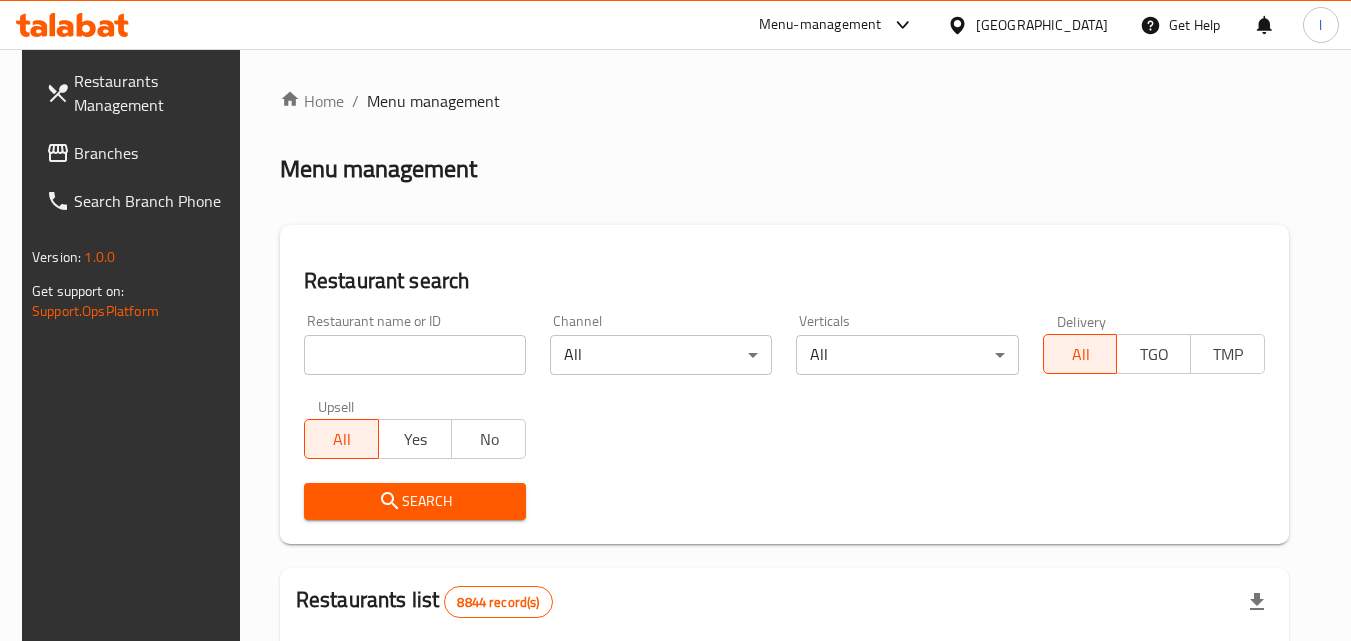 click on "Branches" at bounding box center (153, 153) 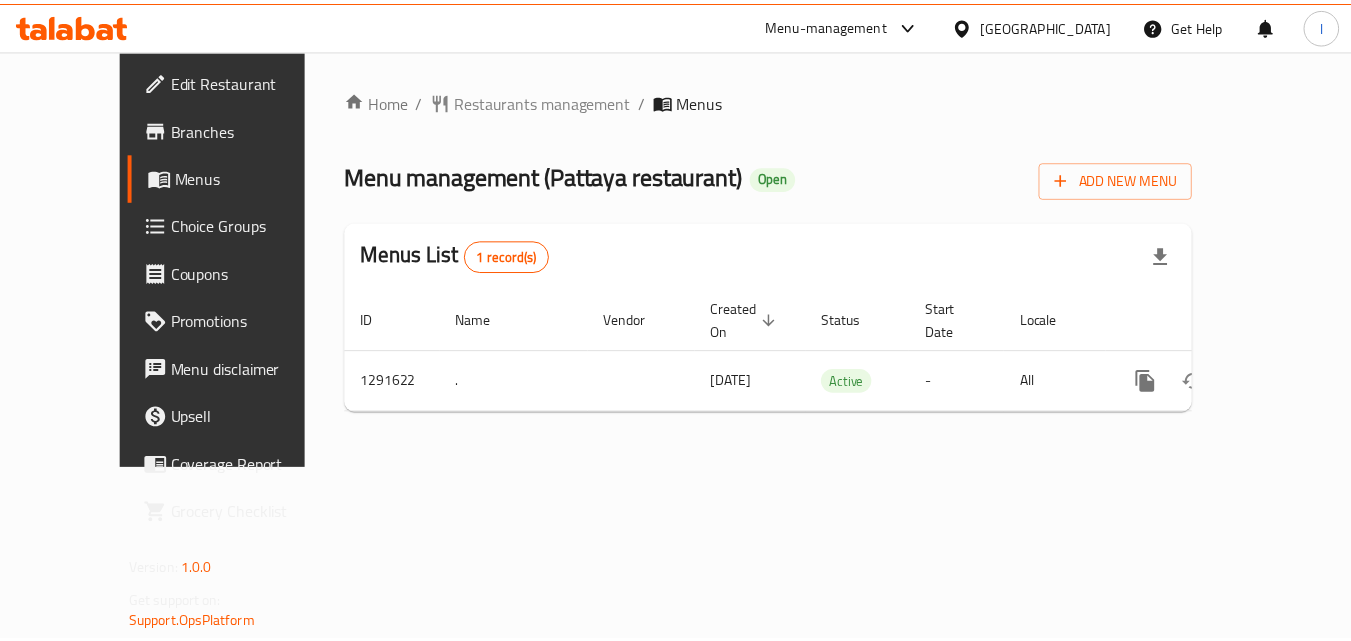 scroll, scrollTop: 0, scrollLeft: 0, axis: both 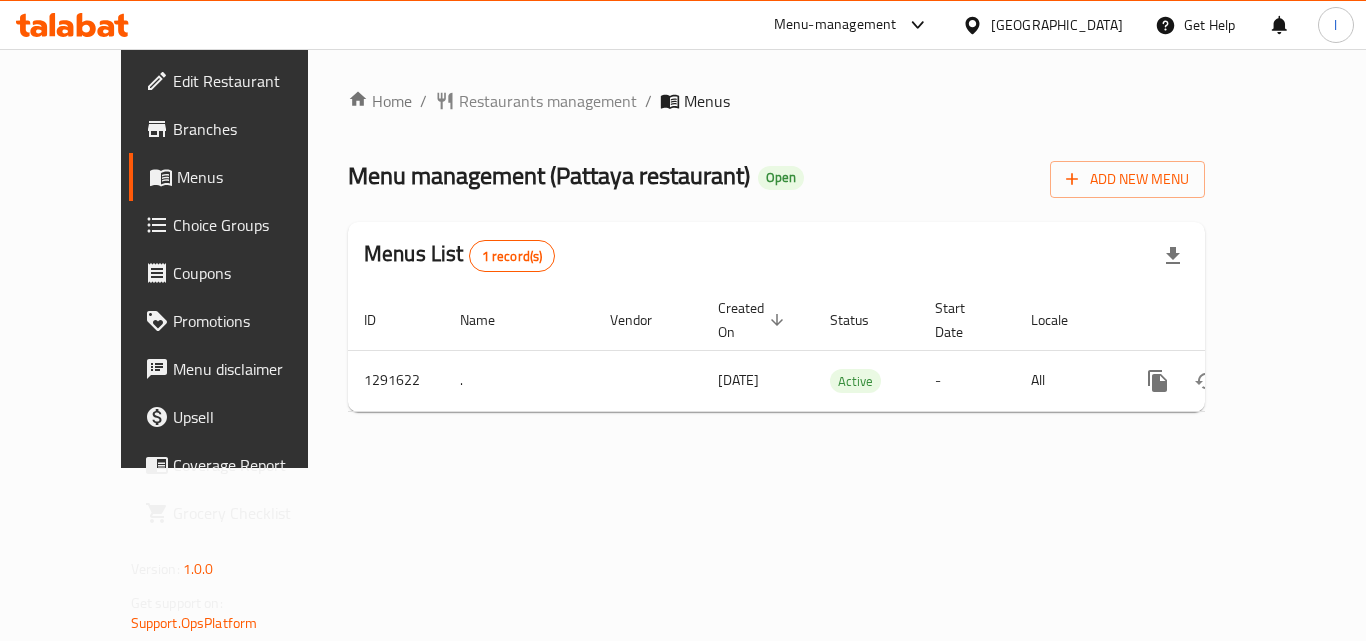 click on "Choice Groups" at bounding box center [253, 225] 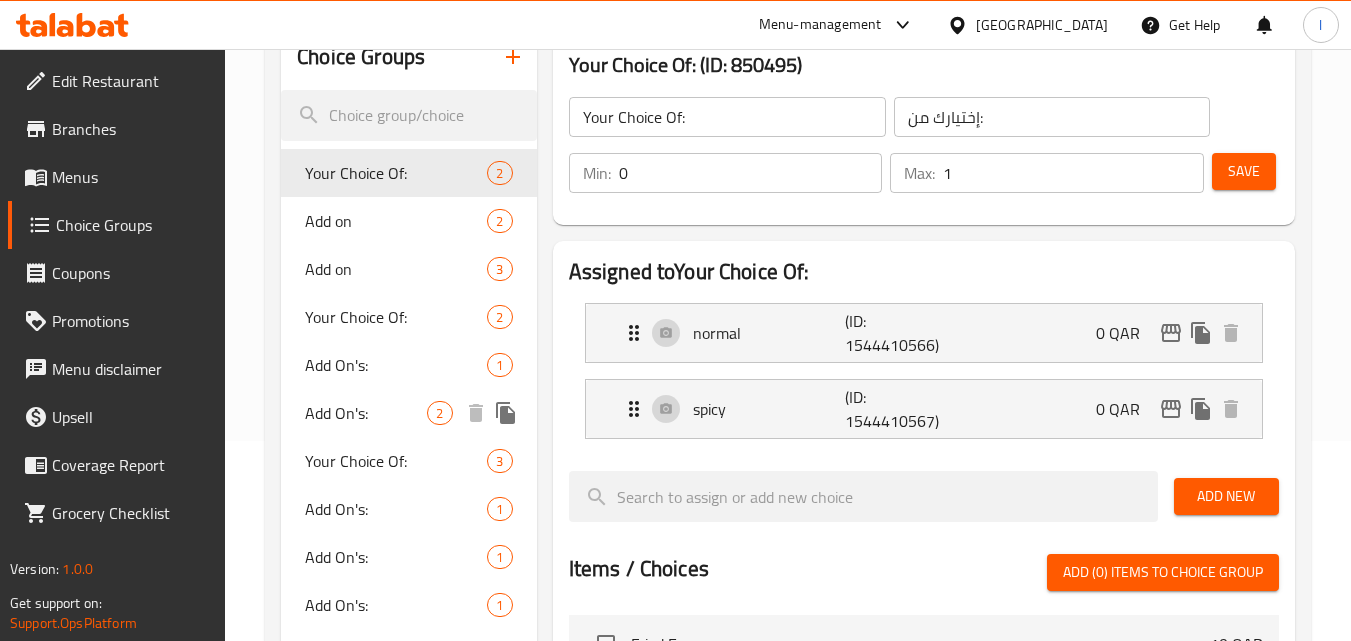 scroll, scrollTop: 100, scrollLeft: 0, axis: vertical 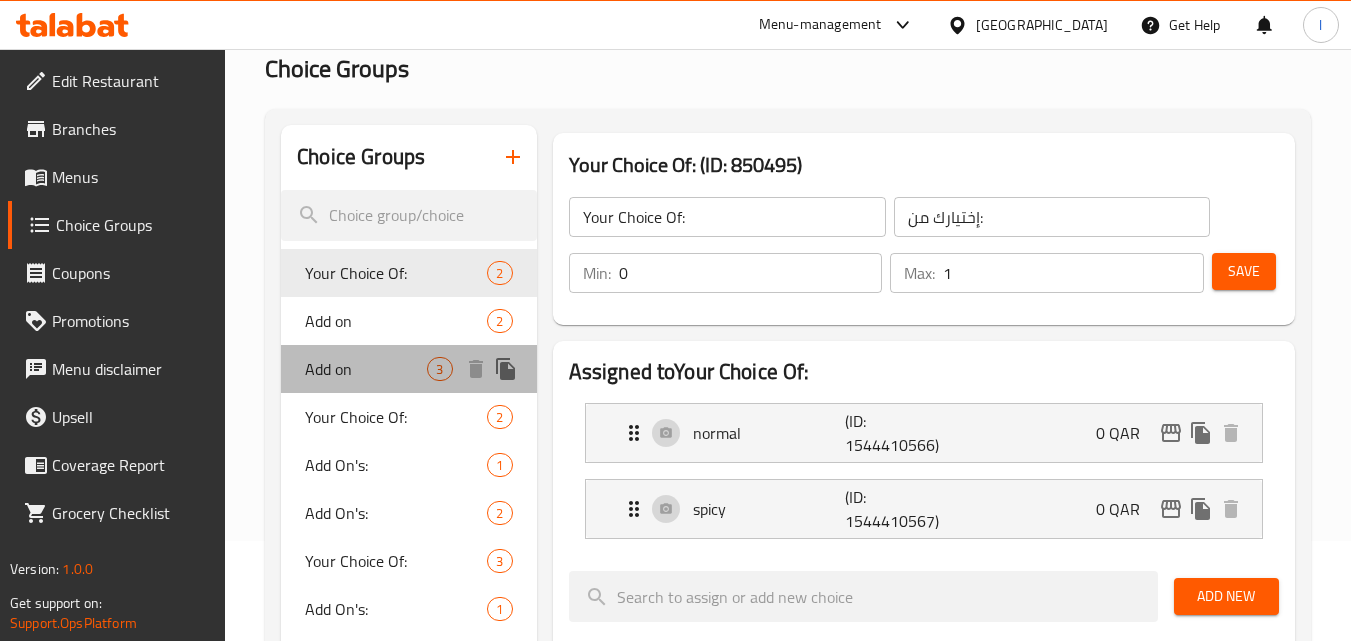 click on "Add on  3" at bounding box center [408, 369] 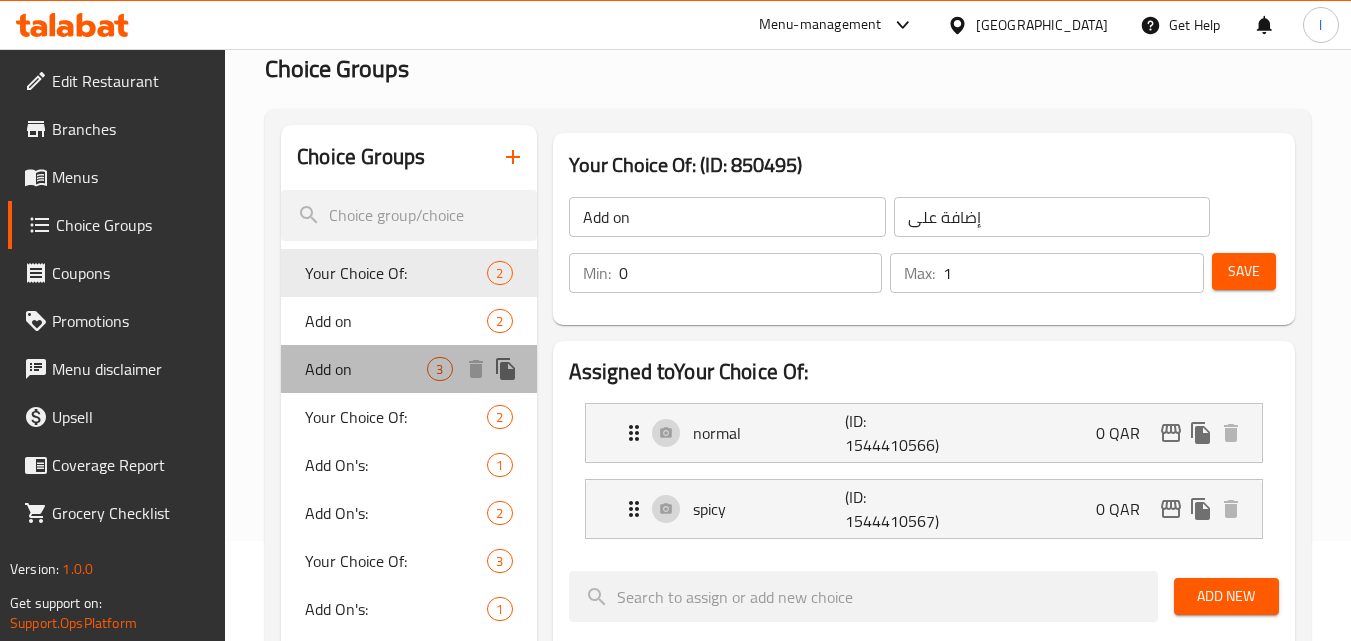 type on "2" 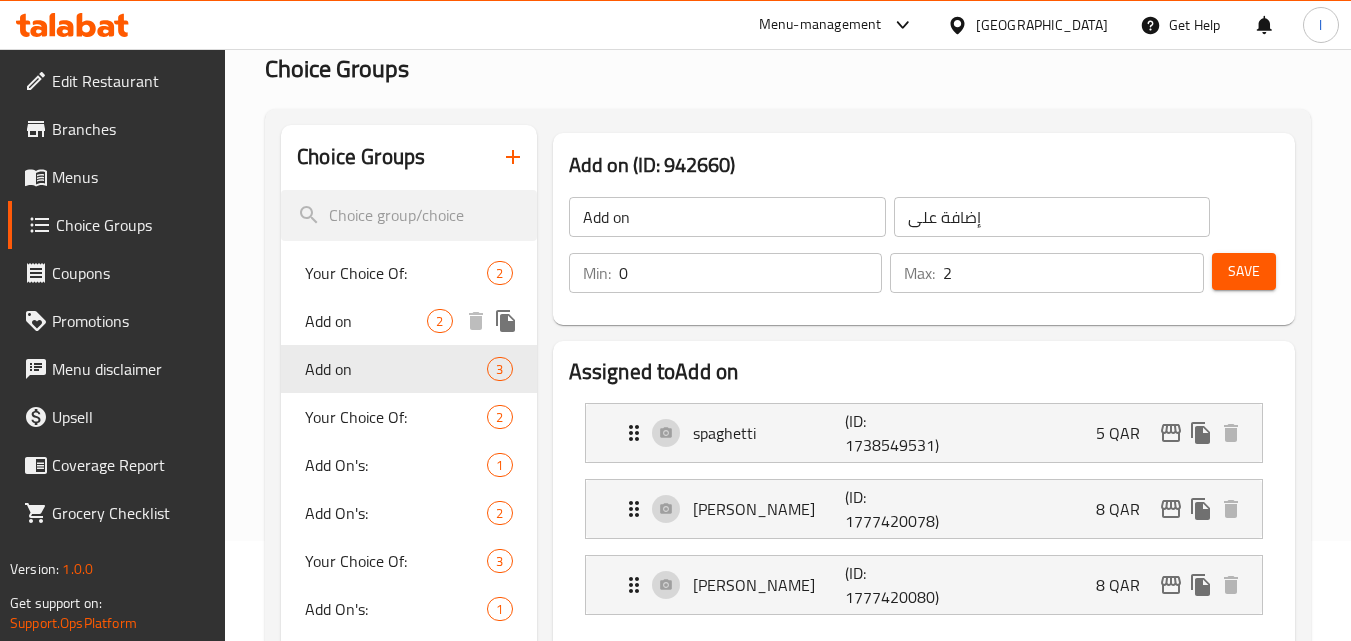 click on "Add on 2" at bounding box center [408, 321] 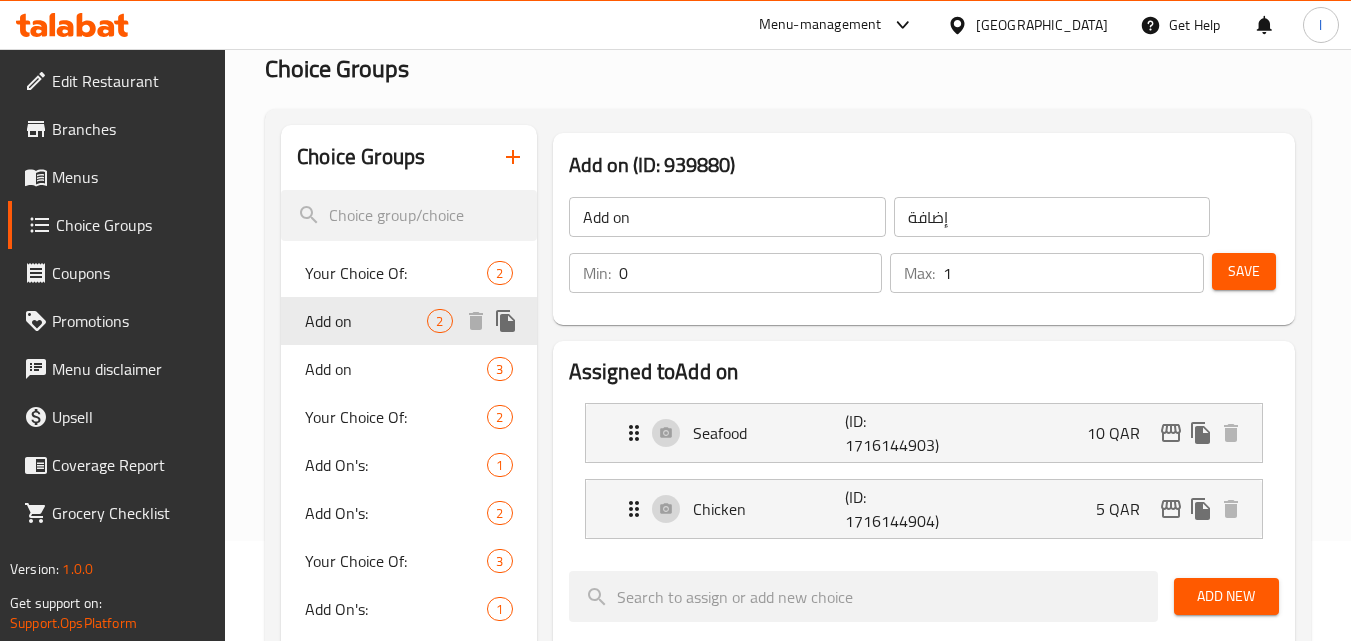 click on "Add on 2" at bounding box center (408, 321) 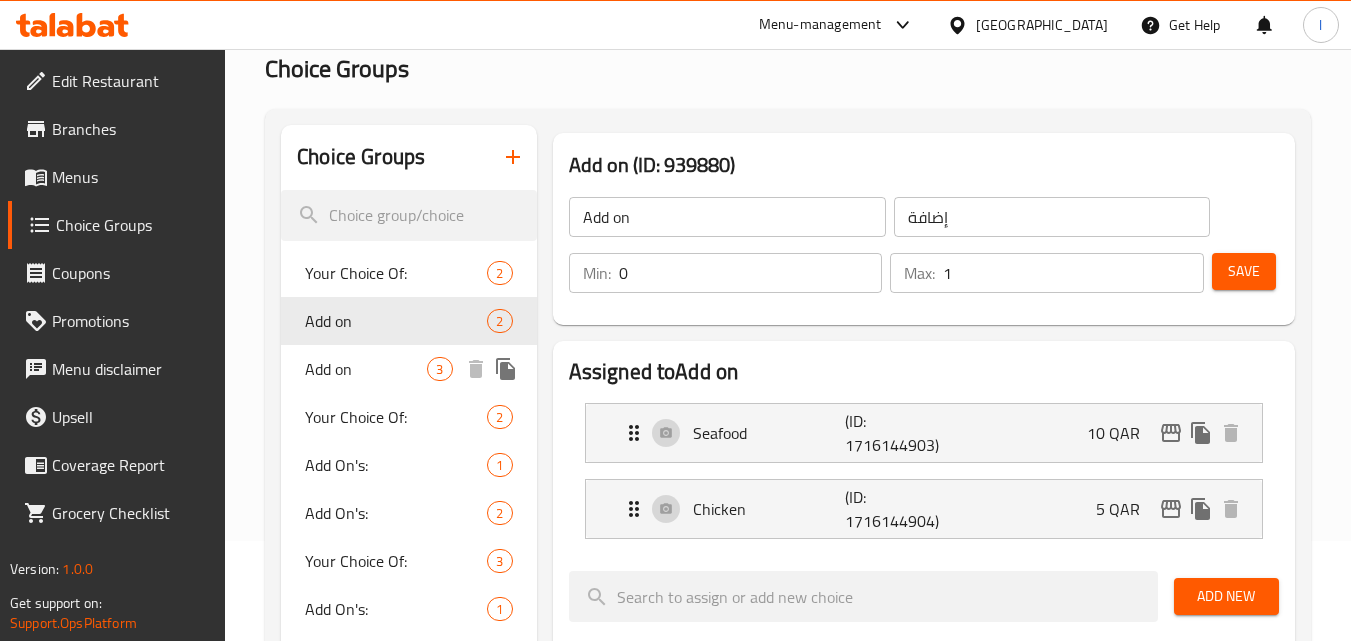 click on "Add on" at bounding box center [366, 369] 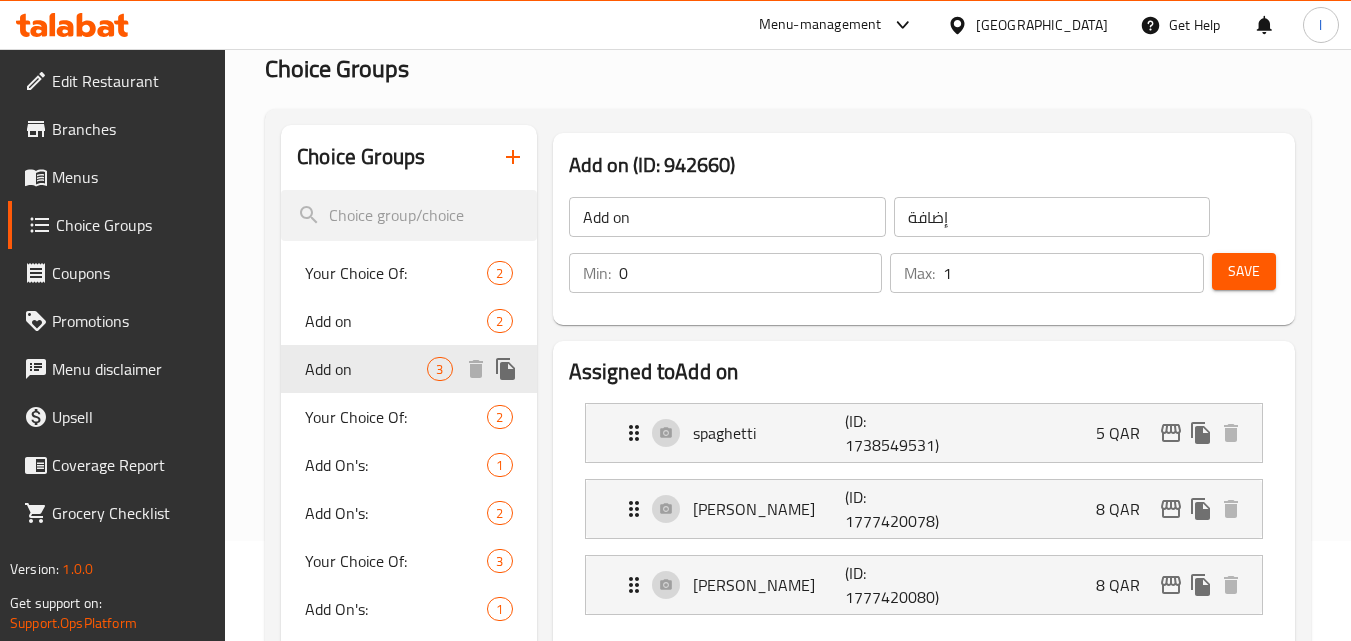 type on "Add on" 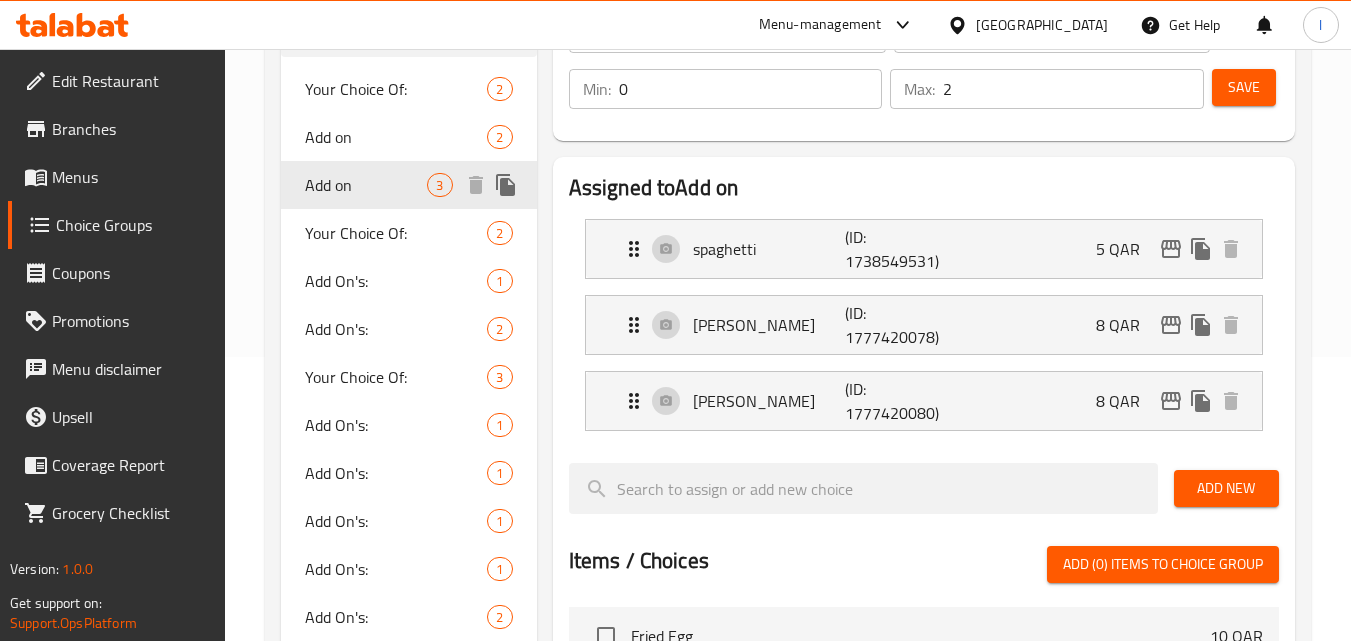 scroll, scrollTop: 300, scrollLeft: 0, axis: vertical 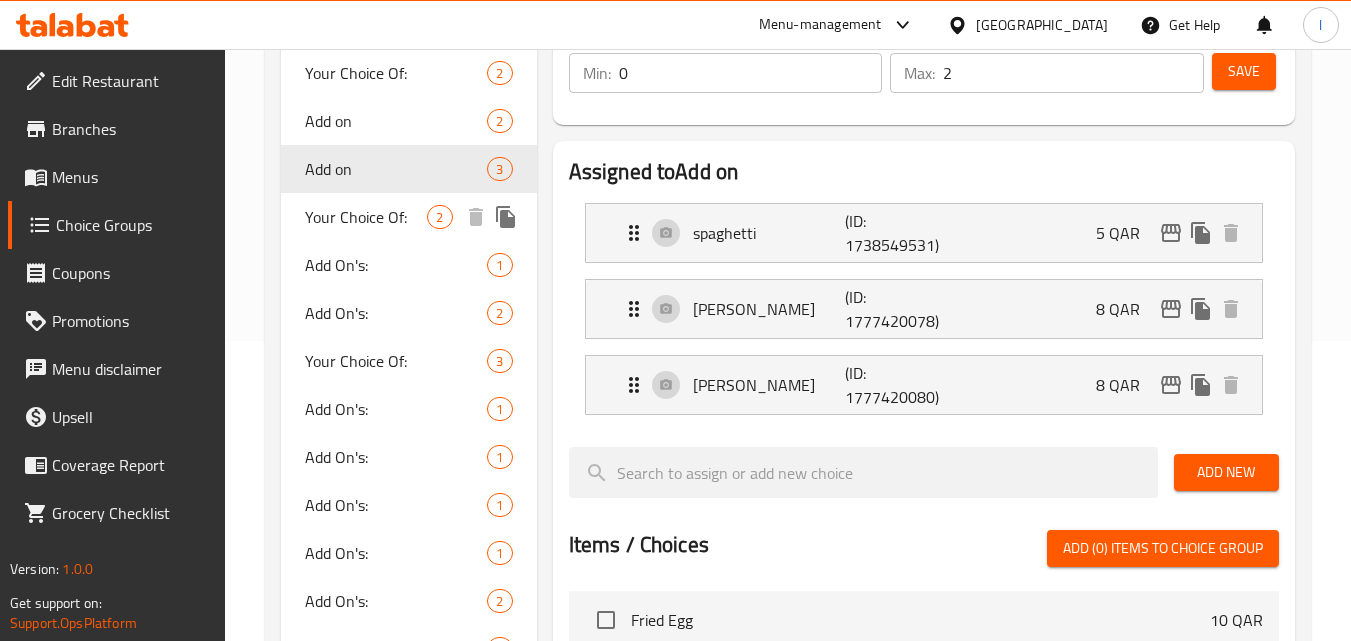click on "Your Choice Of:" at bounding box center (366, 217) 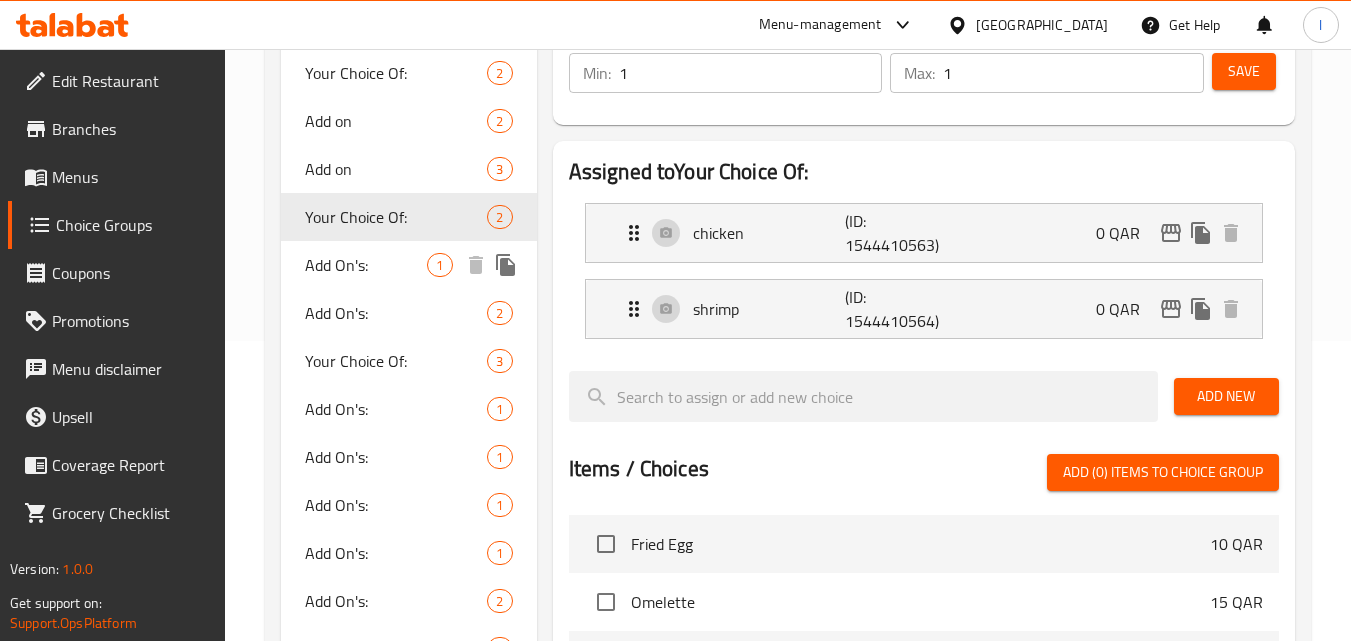 click on "Add On's:" at bounding box center [366, 265] 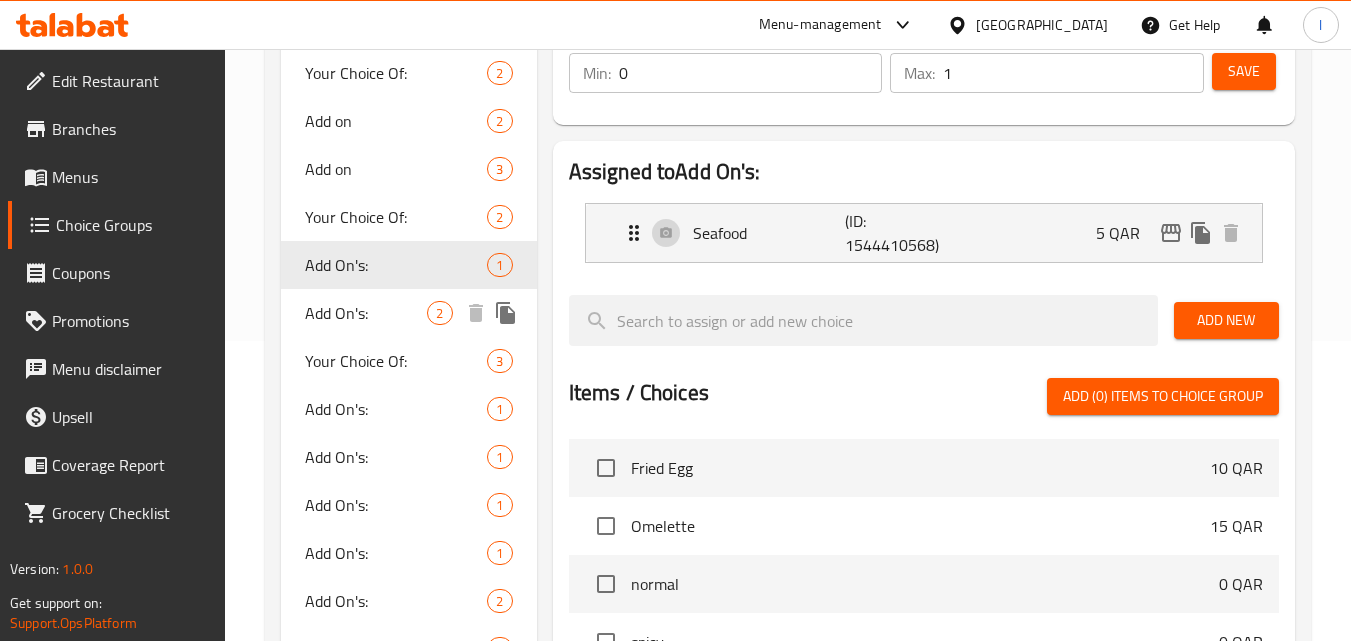 click on "Add On's:" at bounding box center (366, 313) 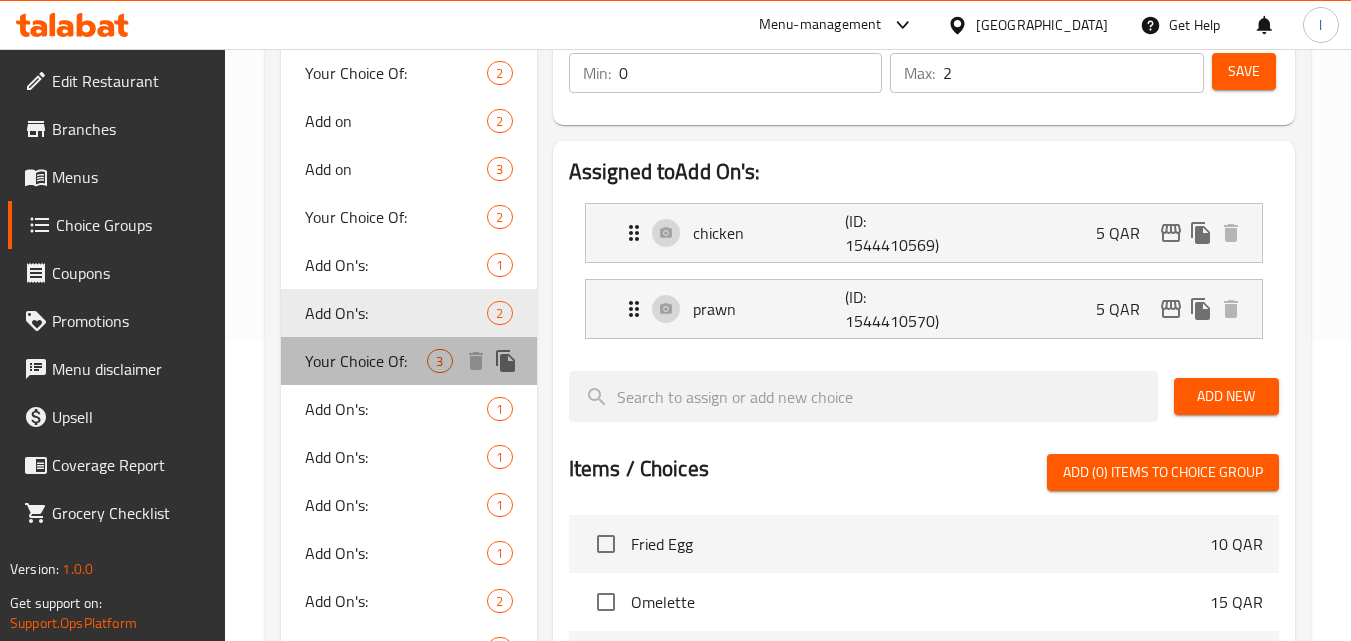 click on "Your Choice Of: 3" at bounding box center (408, 361) 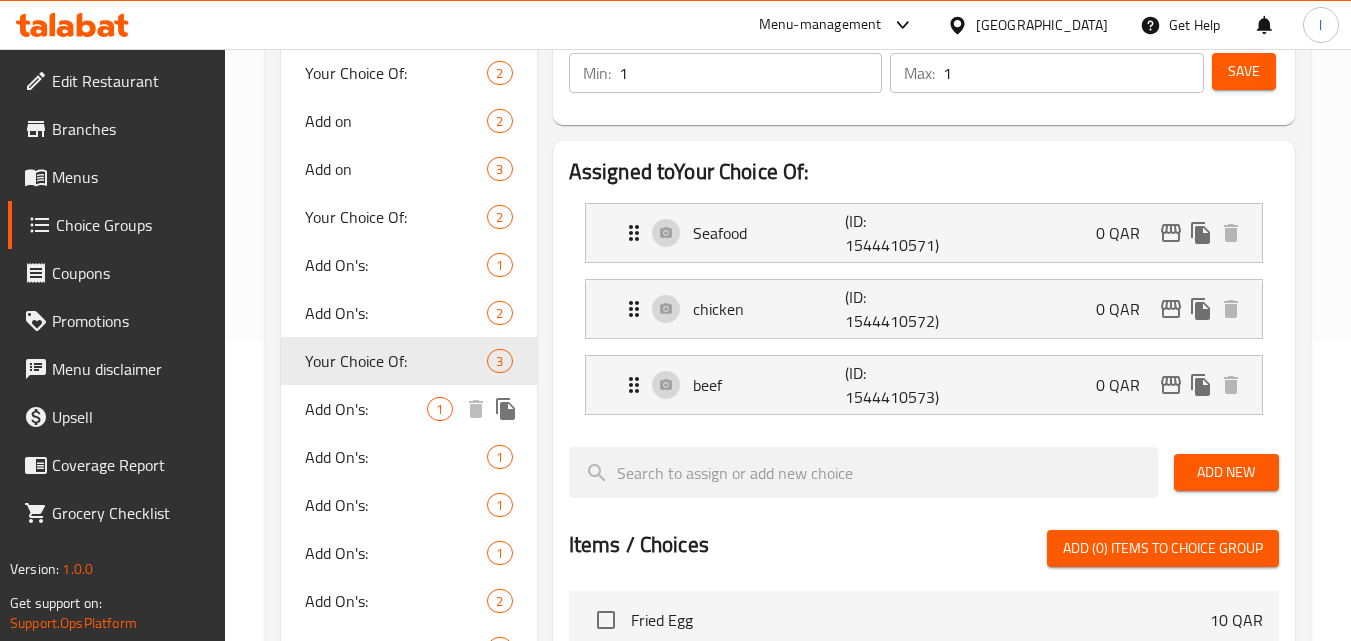 click on "Add On's:" at bounding box center [366, 409] 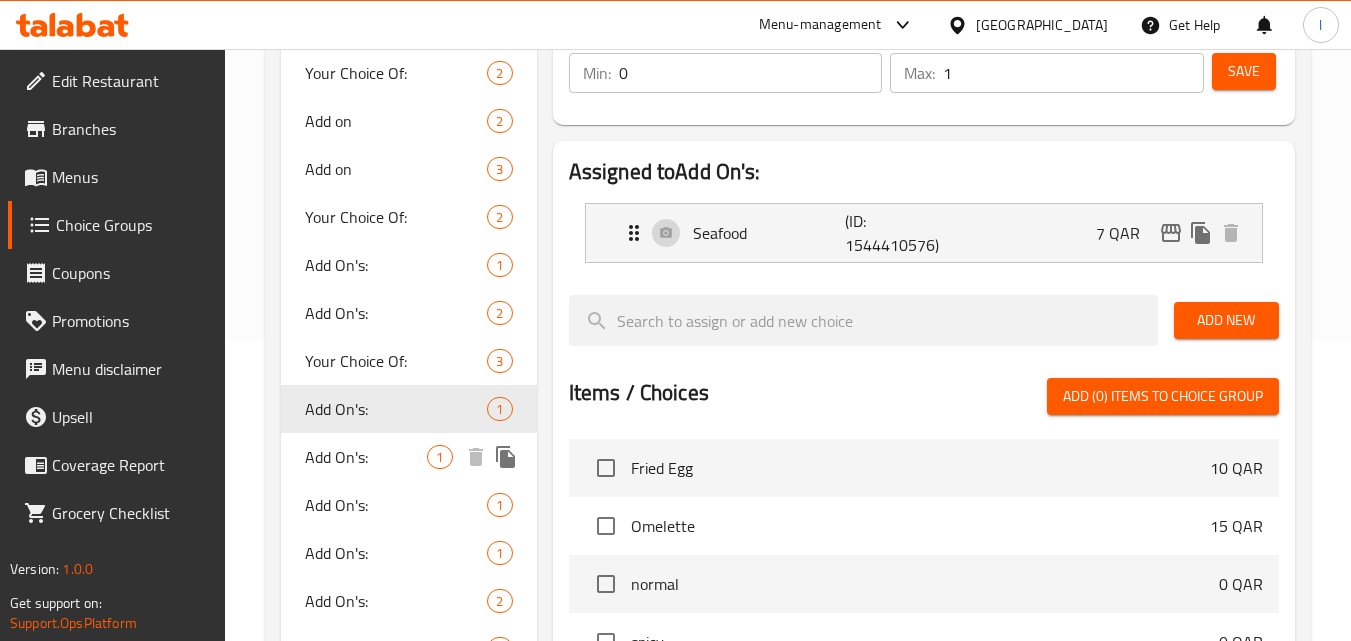 click on "Add On's: 1" at bounding box center [408, 457] 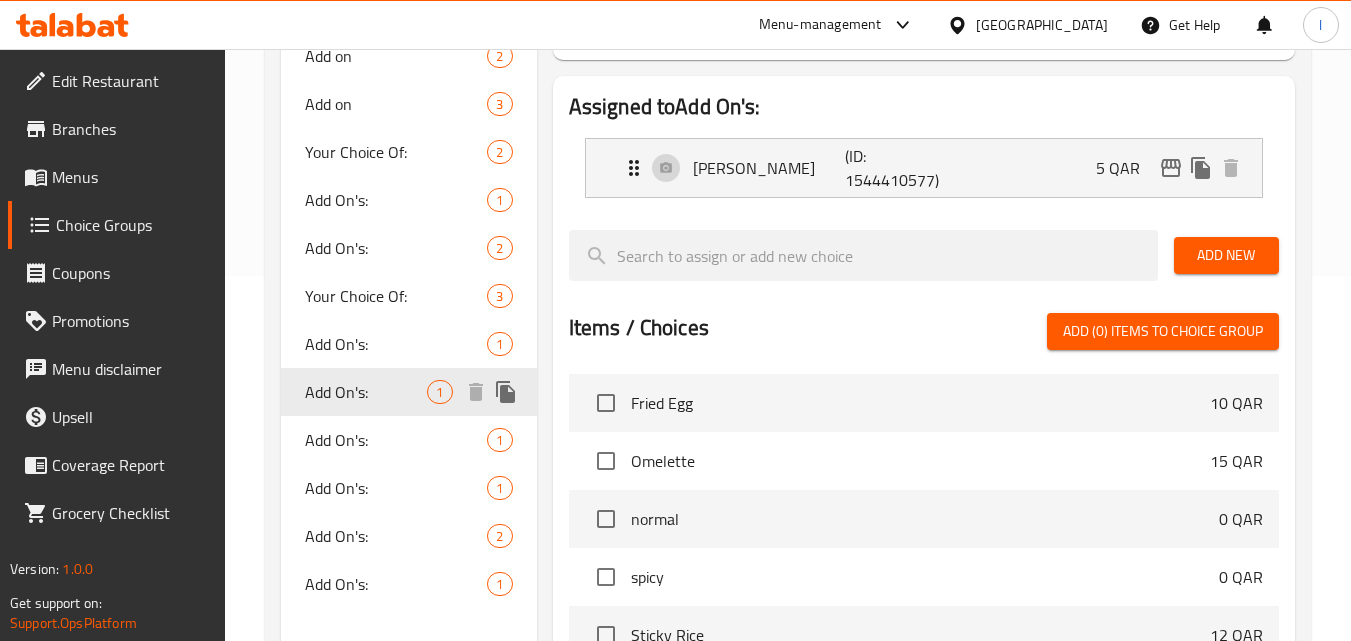 scroll, scrollTop: 400, scrollLeft: 0, axis: vertical 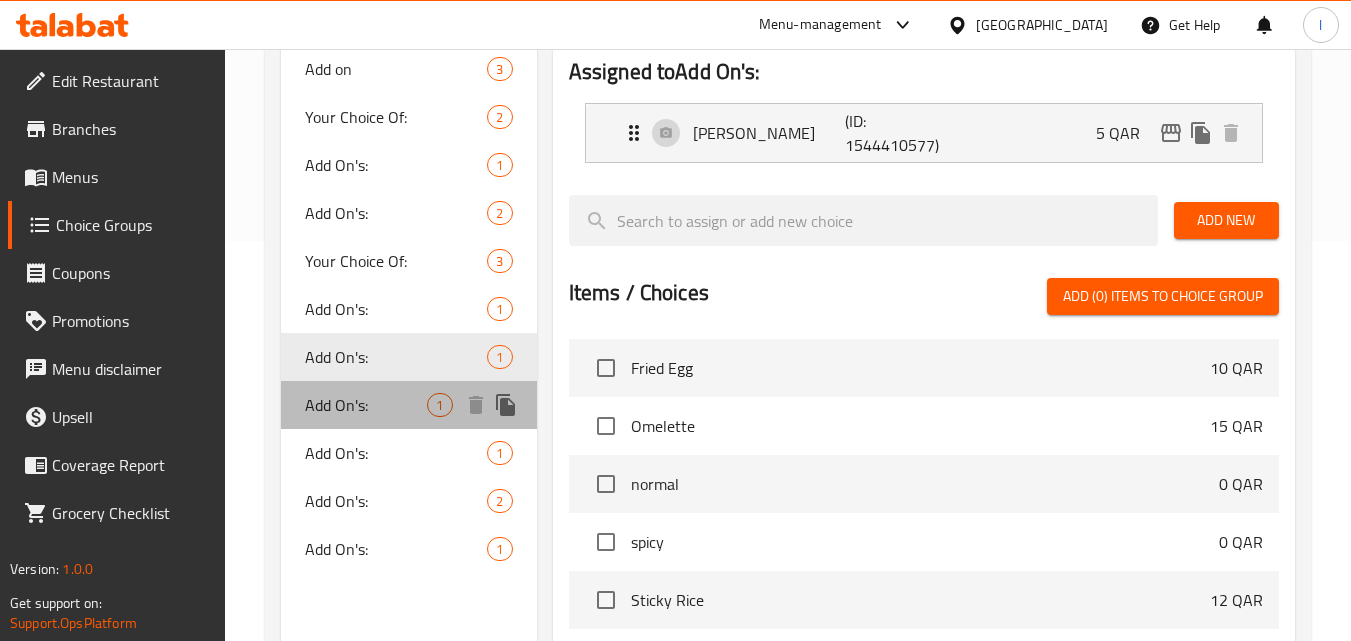 click on "Add On's:" at bounding box center (366, 405) 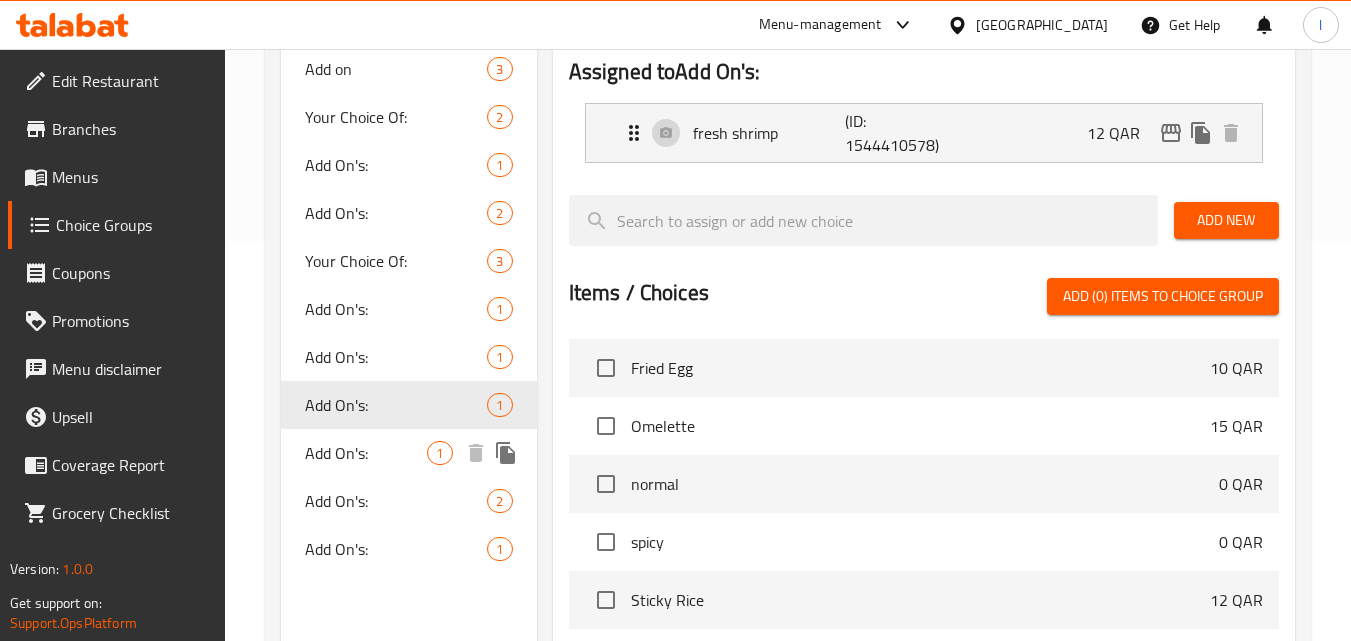 click on "Add On's:" at bounding box center (366, 453) 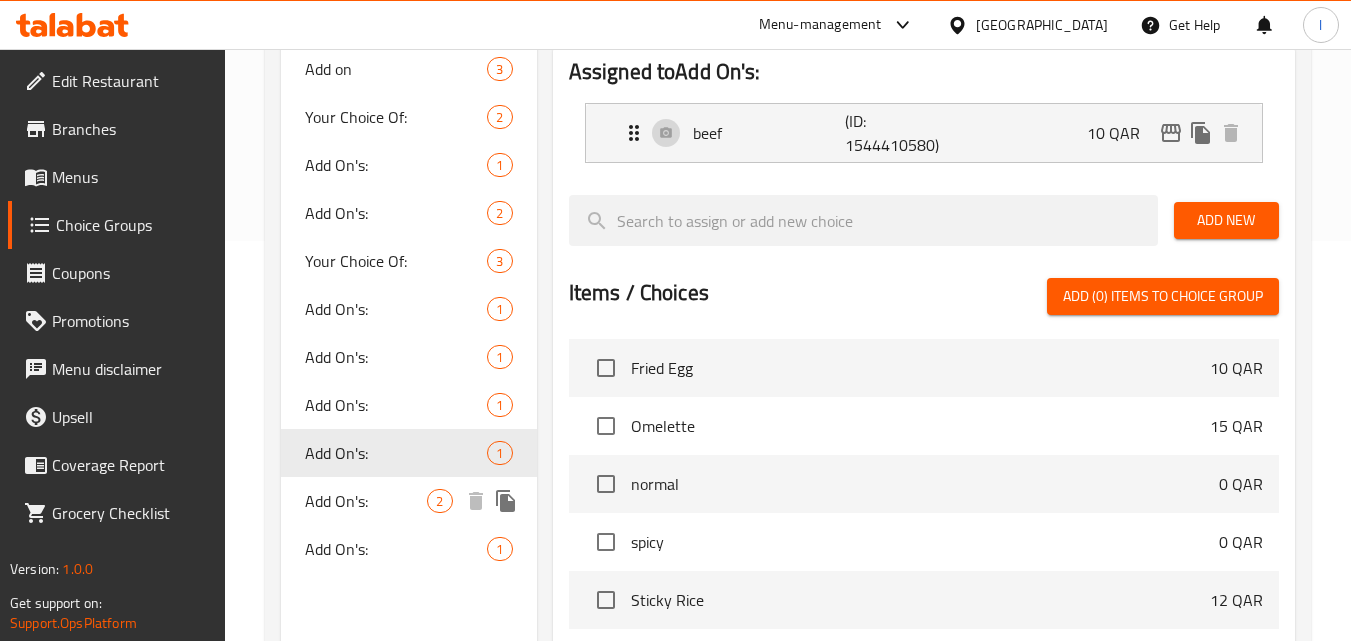 click on "Add On's:" at bounding box center (366, 501) 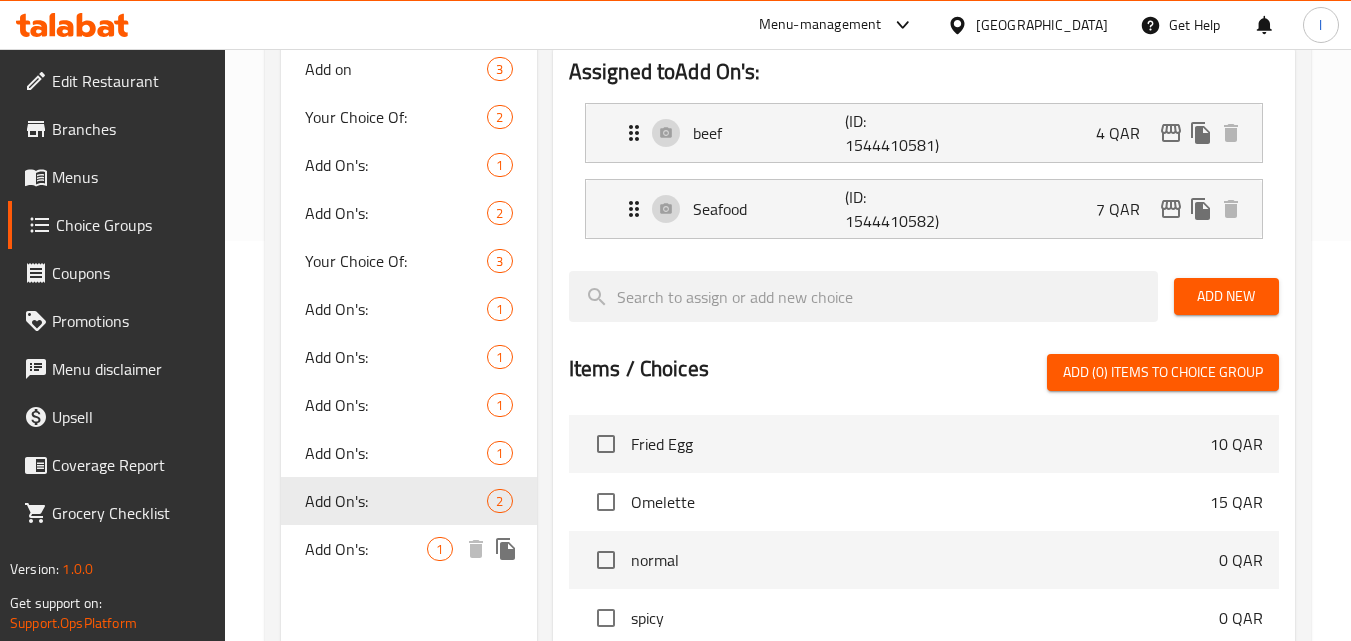 click on "Add On's:" at bounding box center (366, 549) 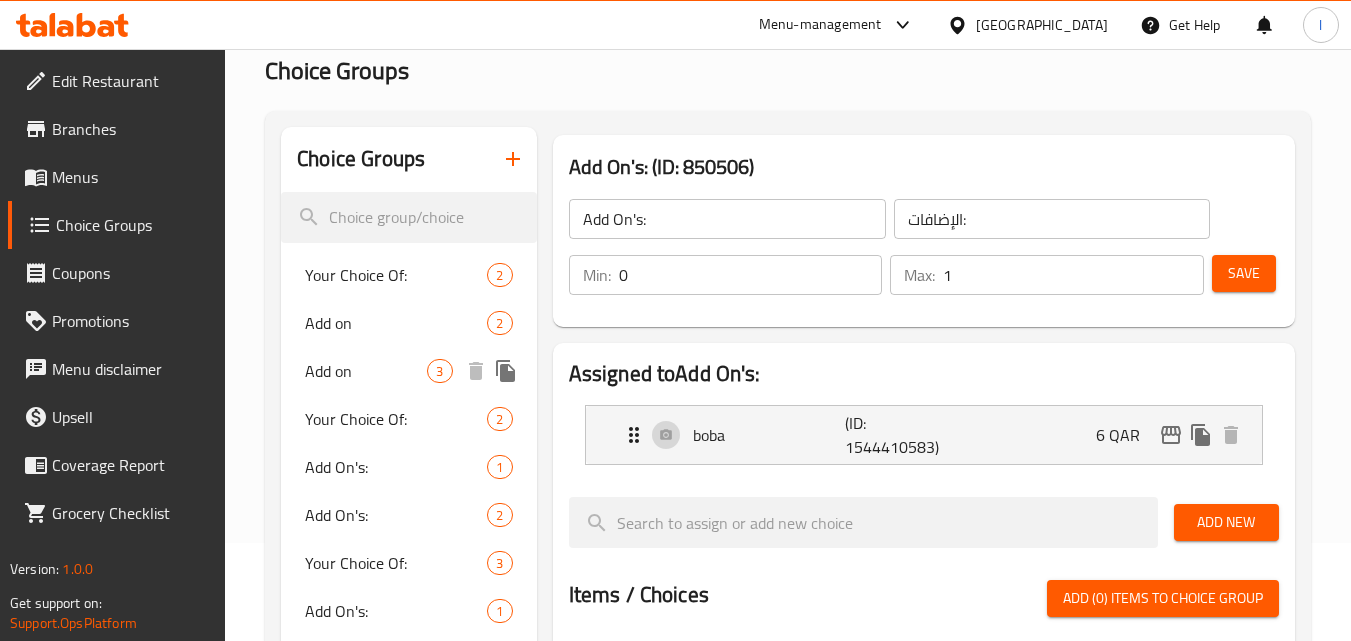 scroll, scrollTop: 200, scrollLeft: 0, axis: vertical 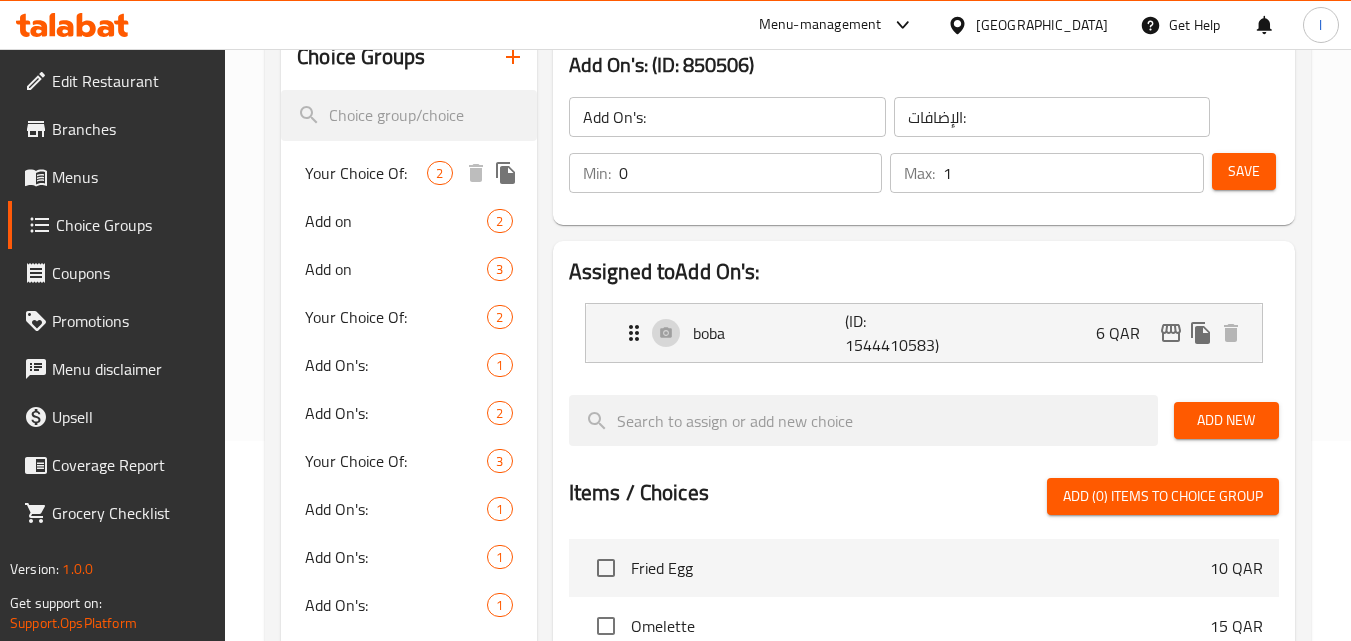 click on "Your Choice Of:" at bounding box center [366, 173] 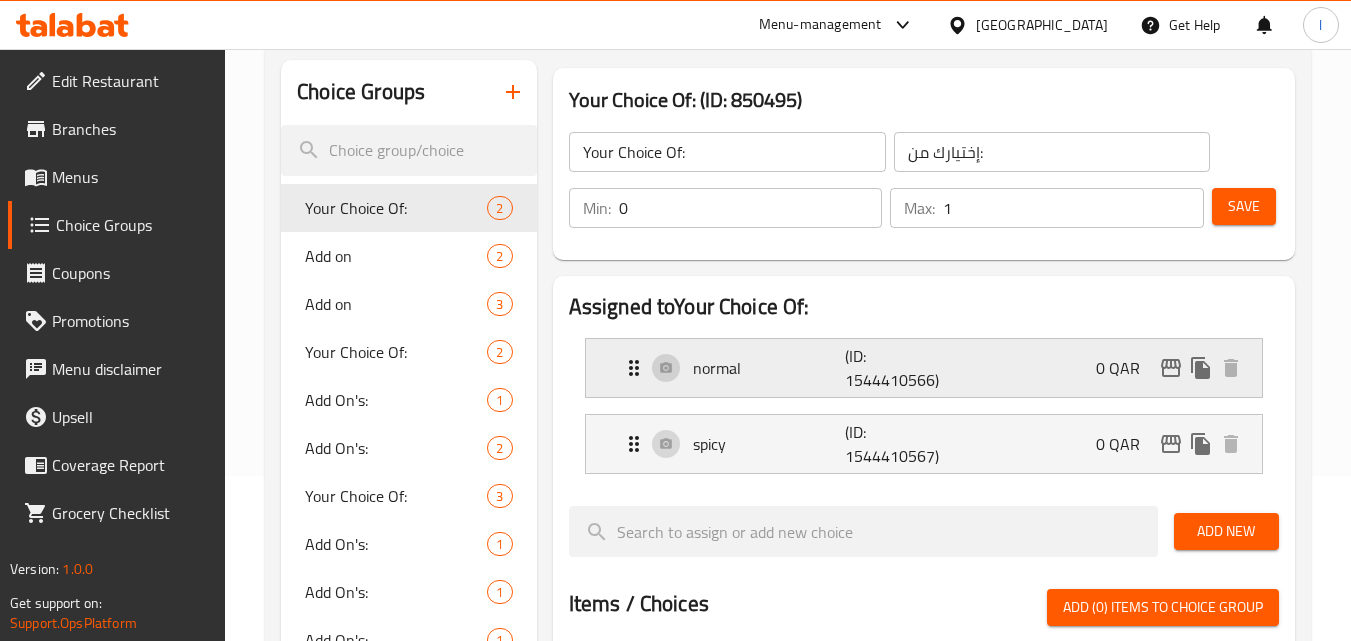 scroll, scrollTop: 200, scrollLeft: 0, axis: vertical 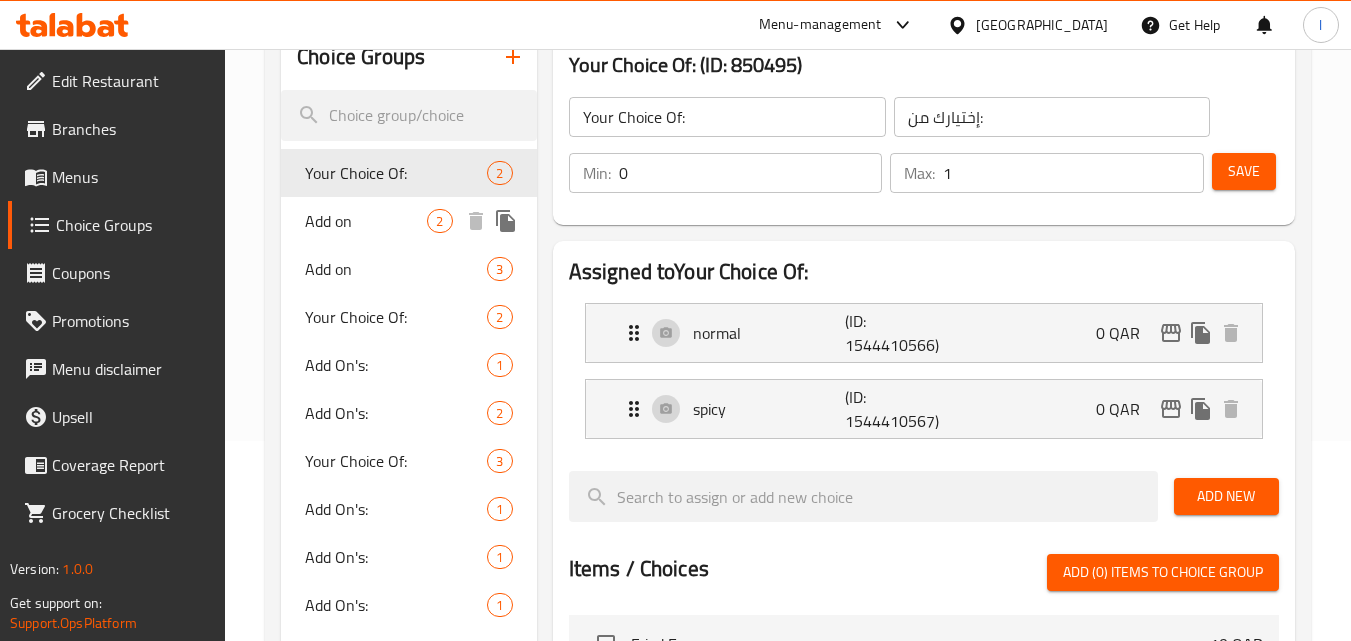click on "Add on" at bounding box center (366, 221) 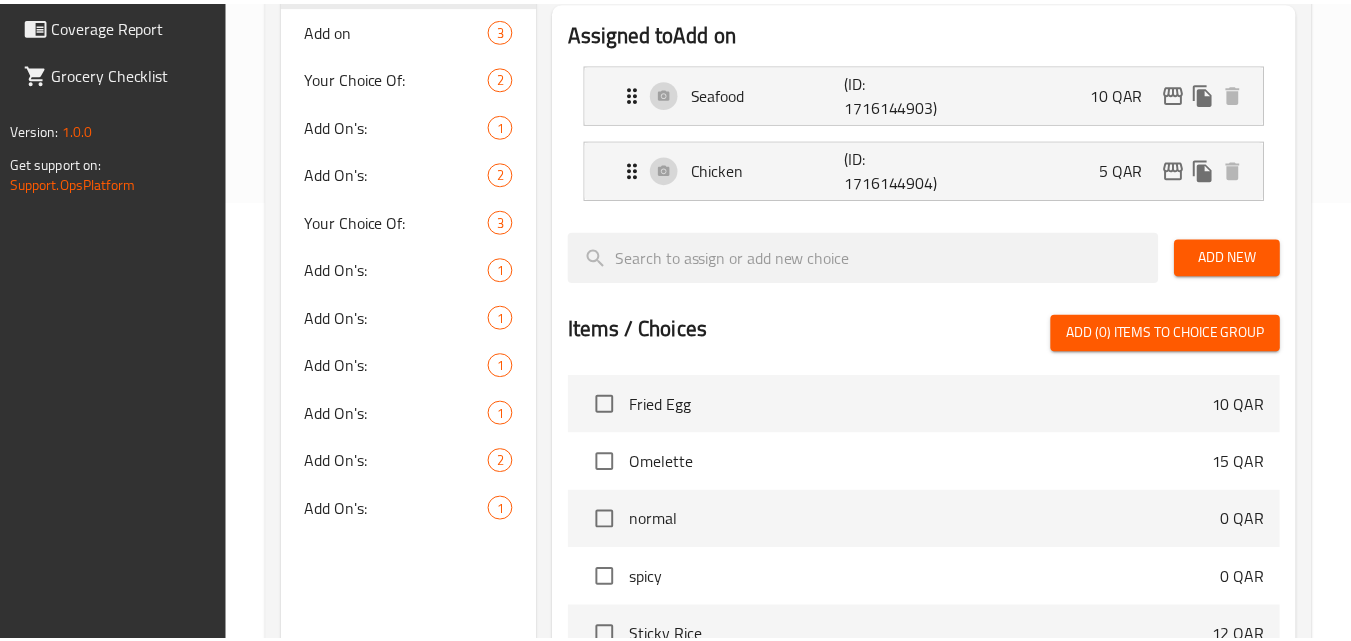 scroll, scrollTop: 771, scrollLeft: 0, axis: vertical 